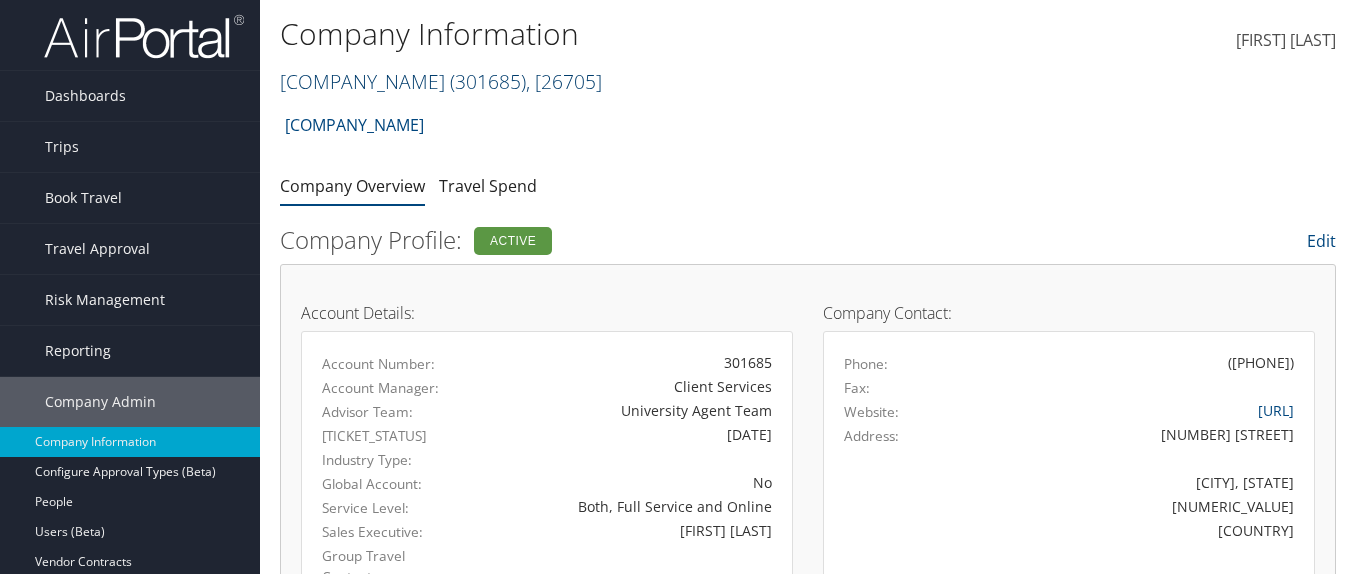 scroll, scrollTop: 0, scrollLeft: 0, axis: both 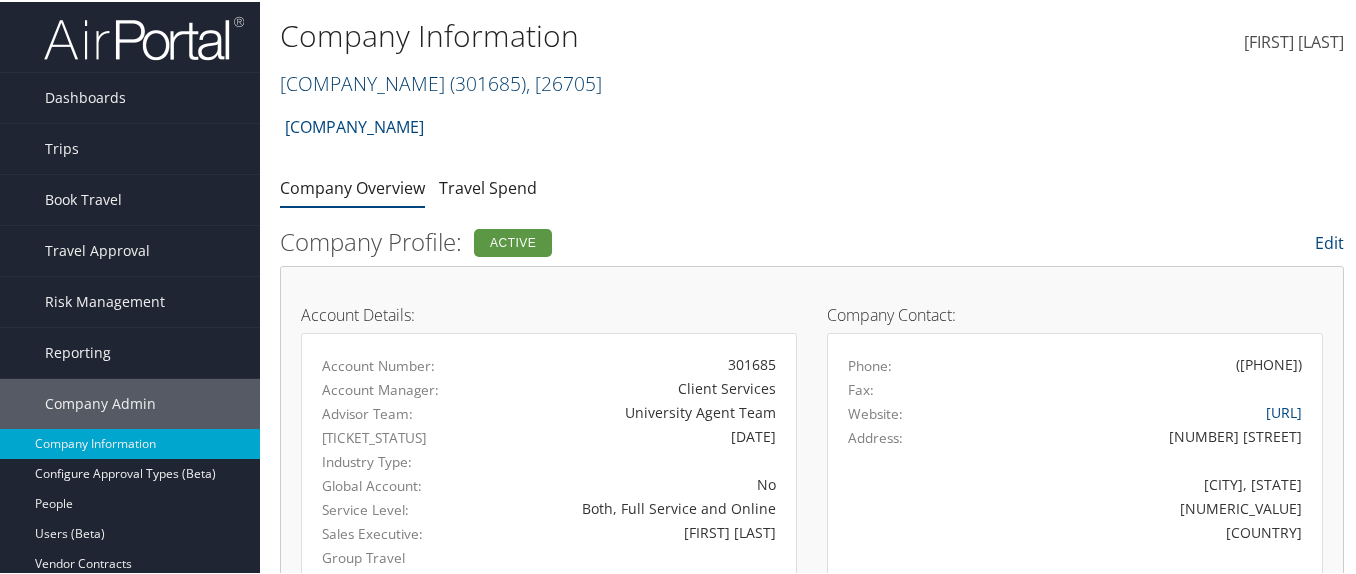 click on "Skidmore College   ( 301685 )  , [ 26705 ]" at bounding box center [441, 81] 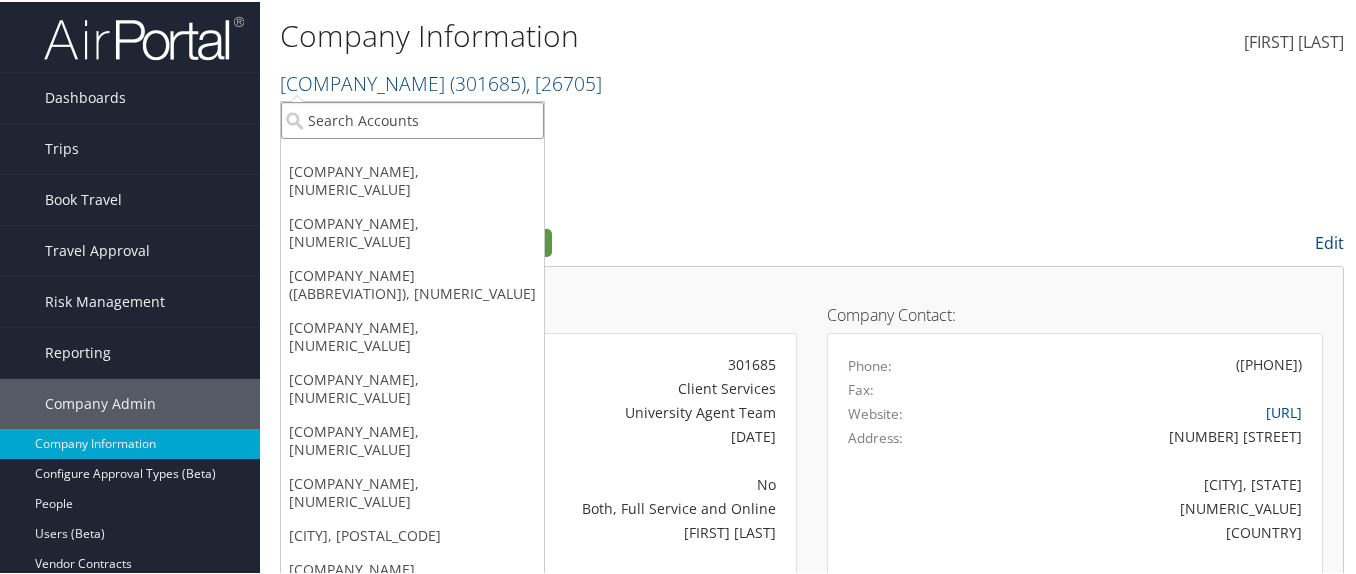 click at bounding box center [412, 118] 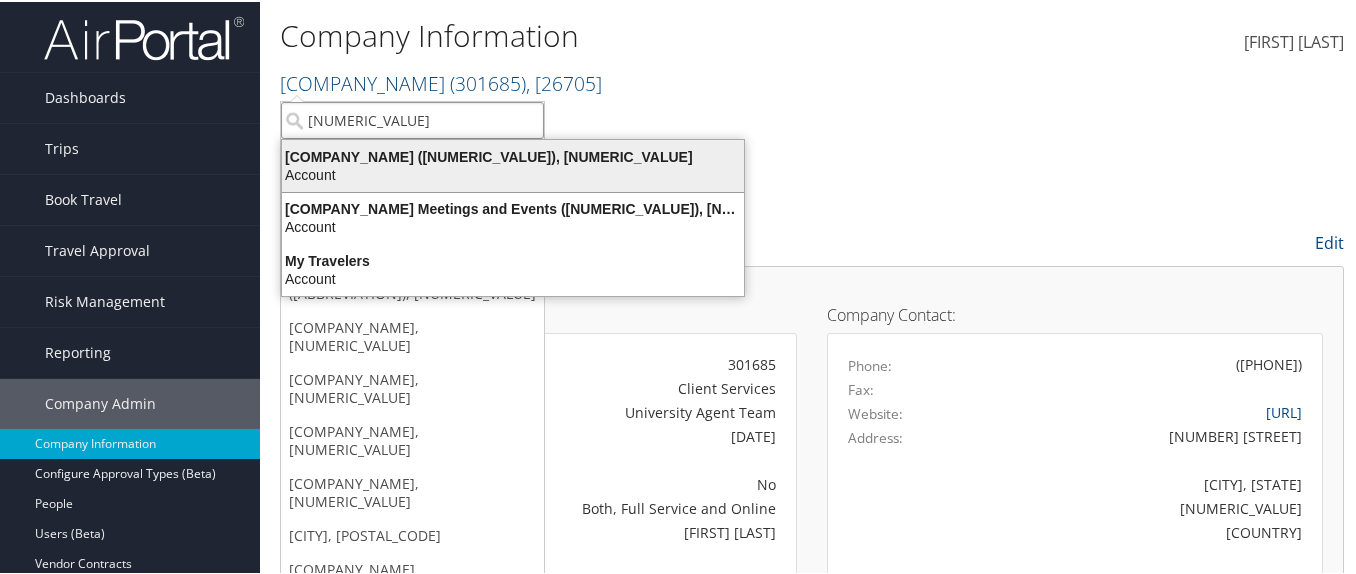 click on "Medical Solutions (7697), [12164]" at bounding box center (513, 155) 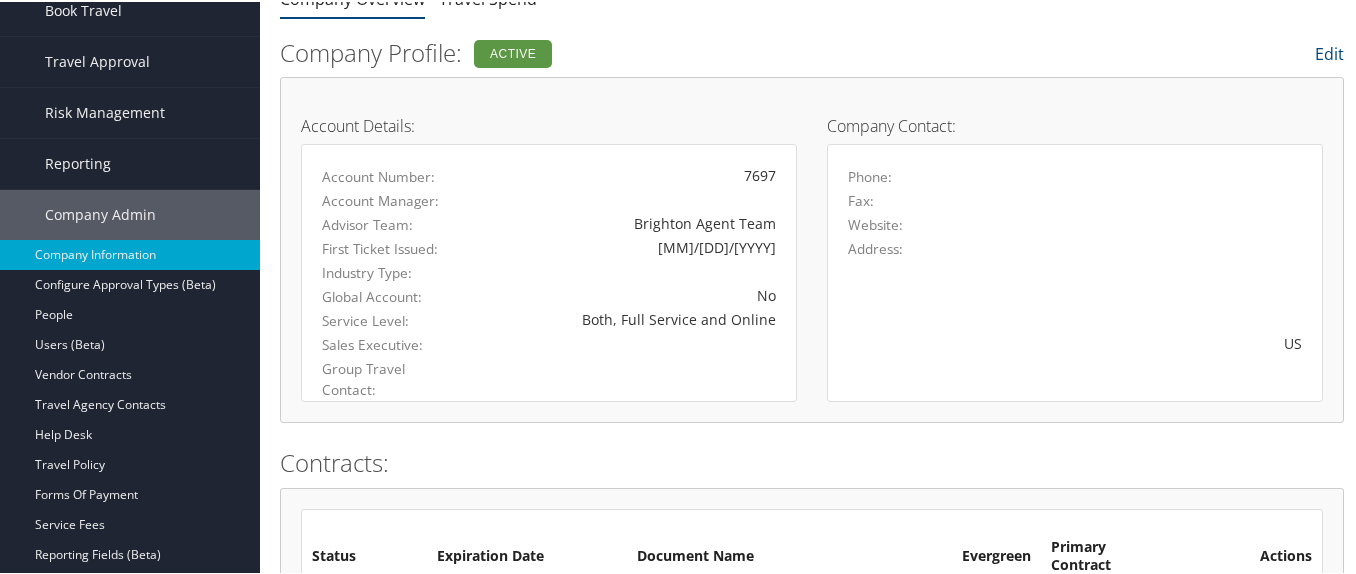 scroll, scrollTop: 0, scrollLeft: 0, axis: both 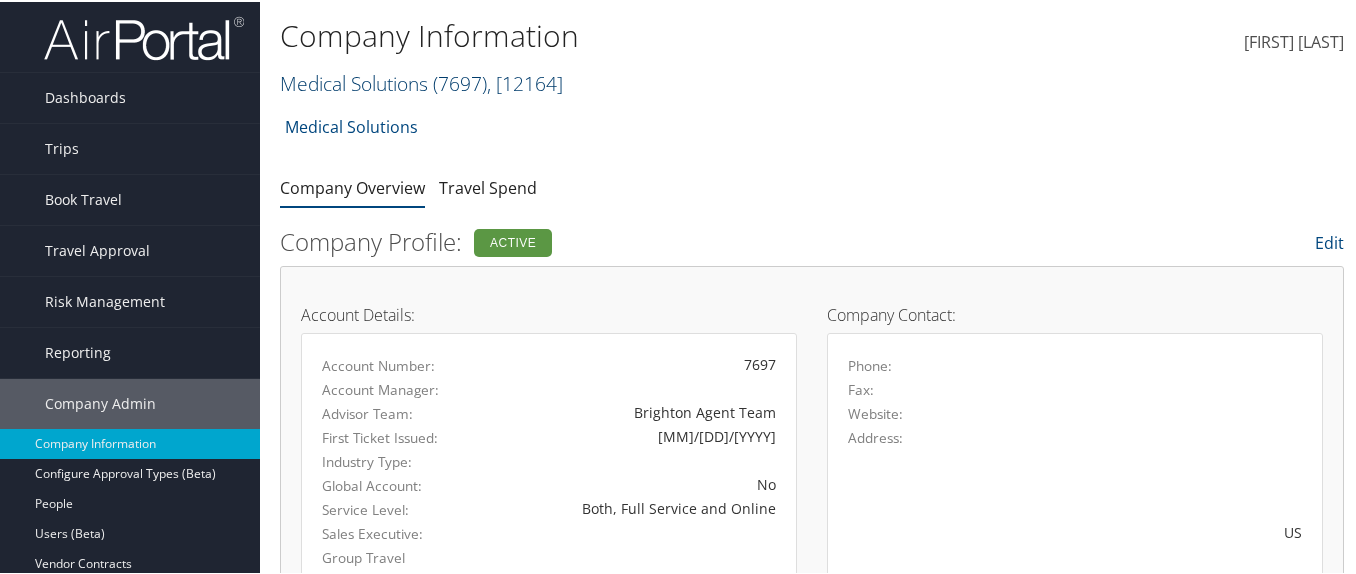 click on "Medical Solutions   ( 7697 )  , [ 12164 ]" at bounding box center [421, 81] 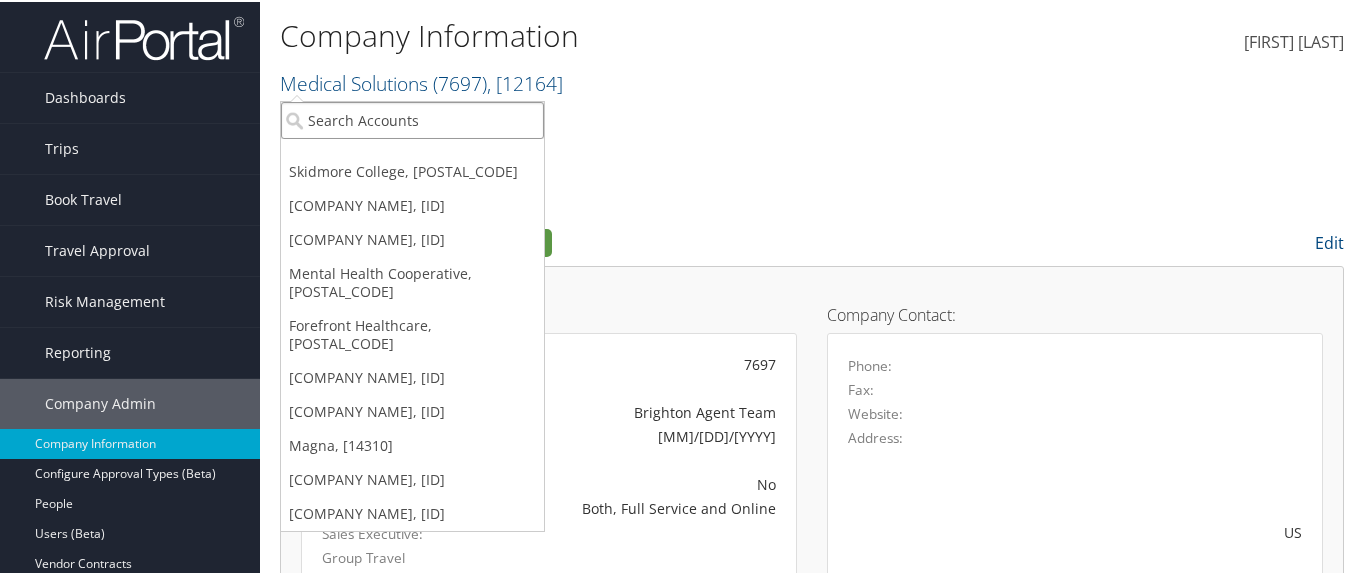 click at bounding box center [412, 118] 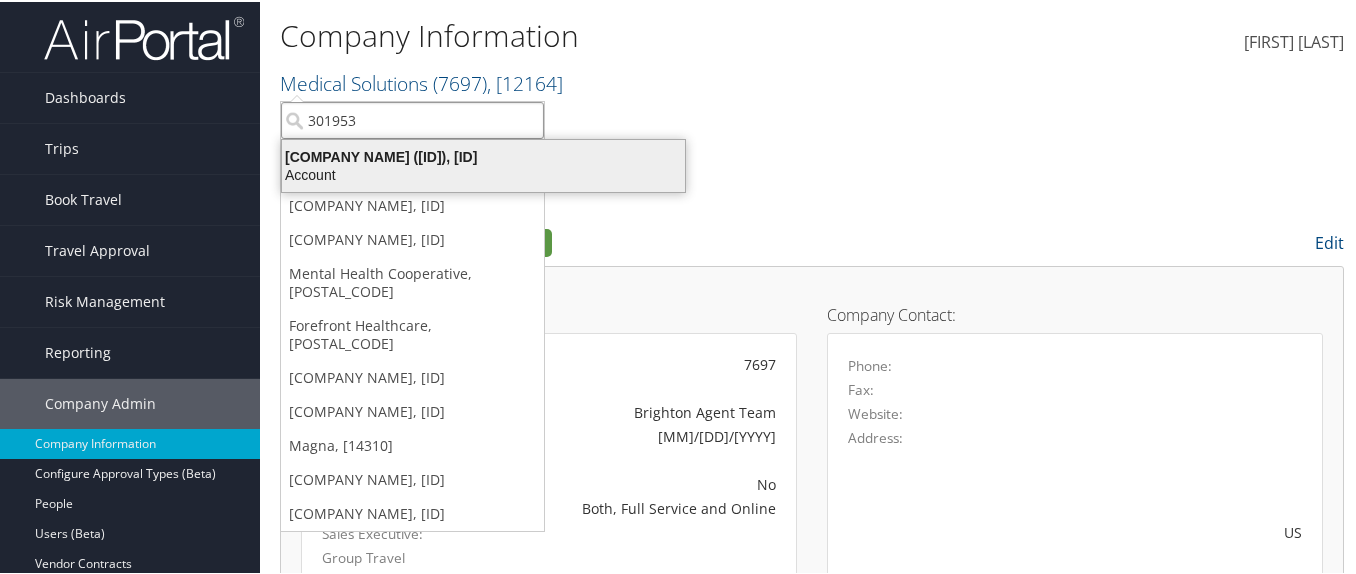 click on "TBC - Northeastern University (301953), [44836]" at bounding box center (483, 155) 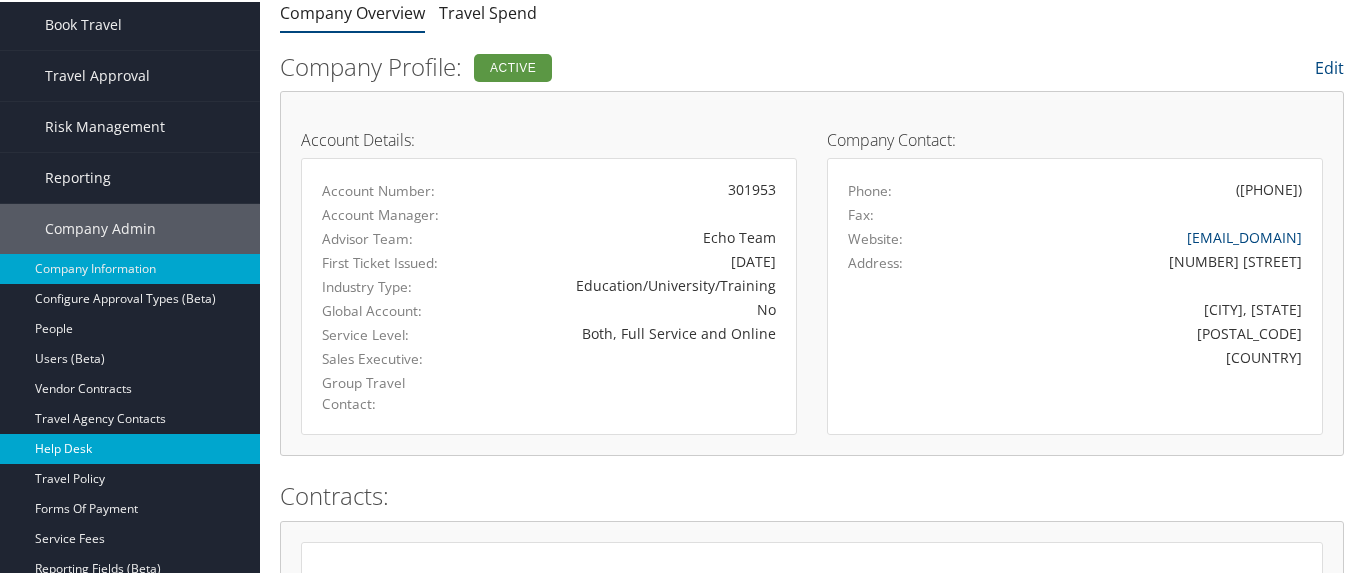 scroll, scrollTop: 200, scrollLeft: 0, axis: vertical 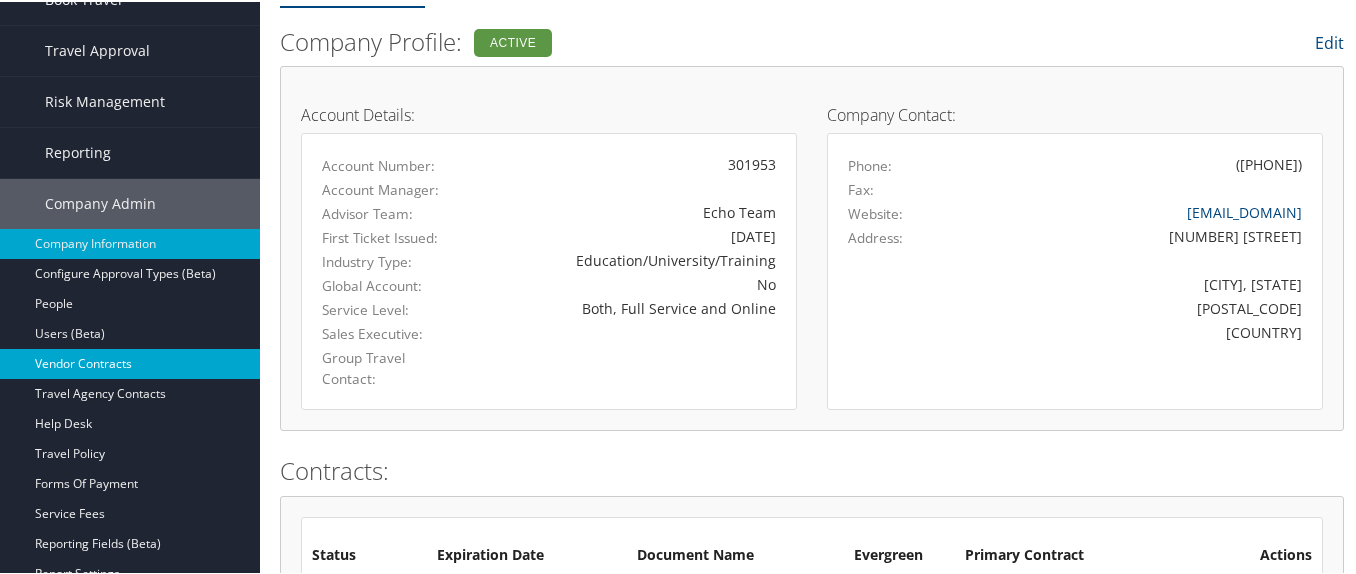 click on "Vendor Contracts" at bounding box center (130, 362) 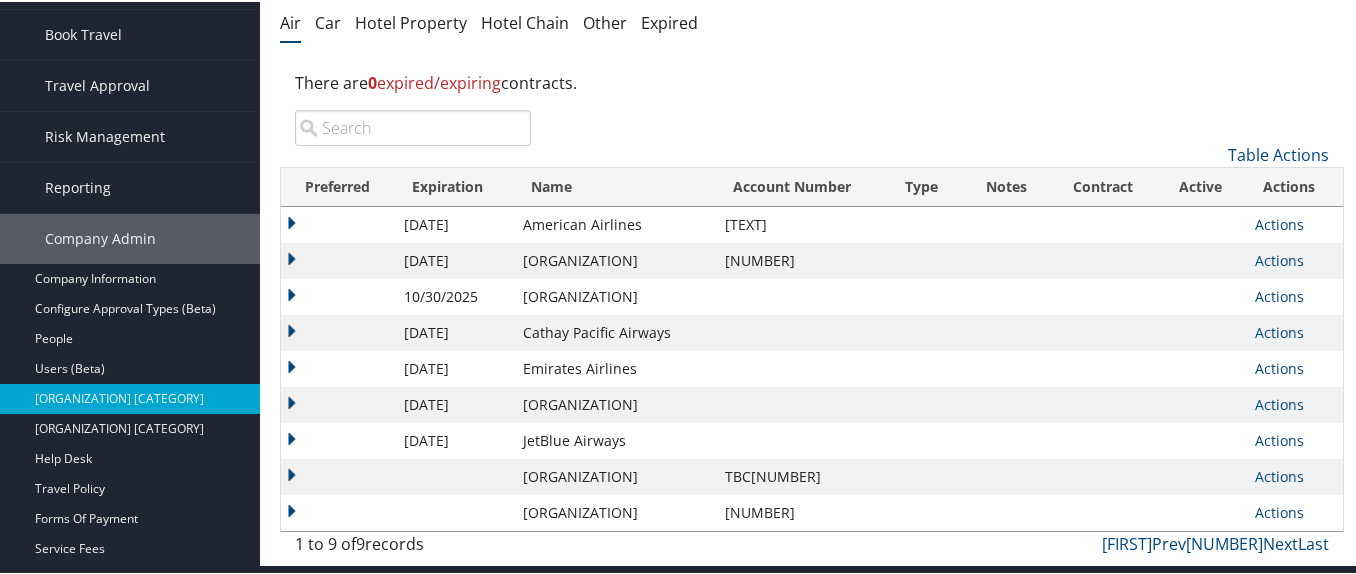 scroll, scrollTop: 200, scrollLeft: 0, axis: vertical 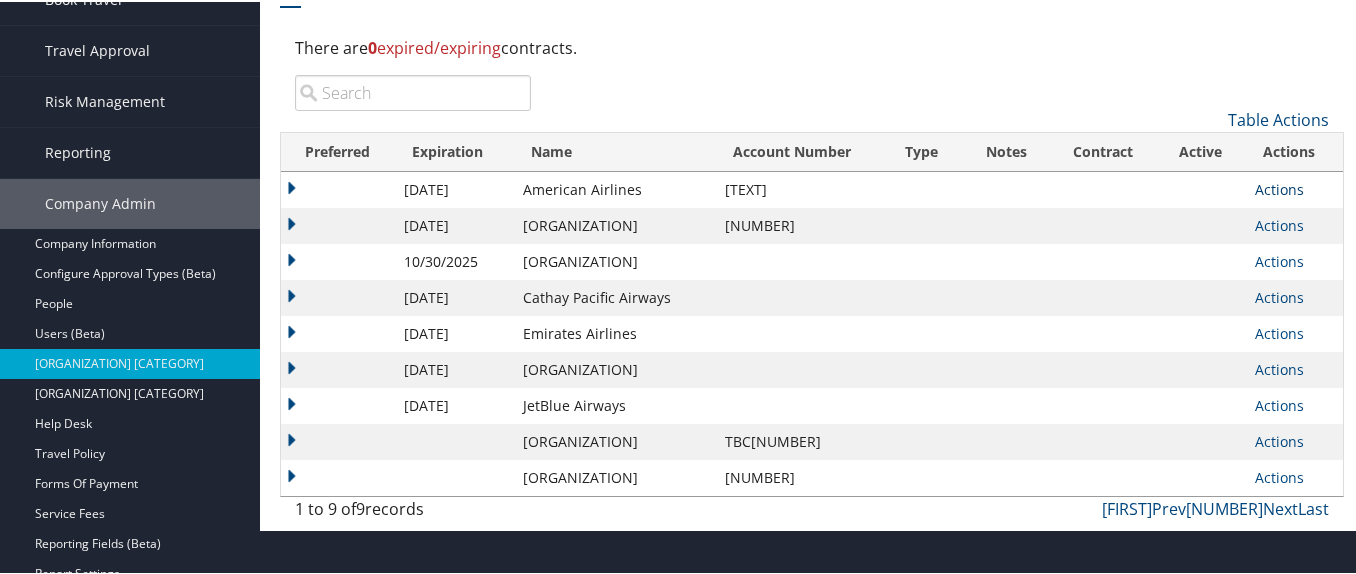 click on "Actions" at bounding box center [1279, 187] 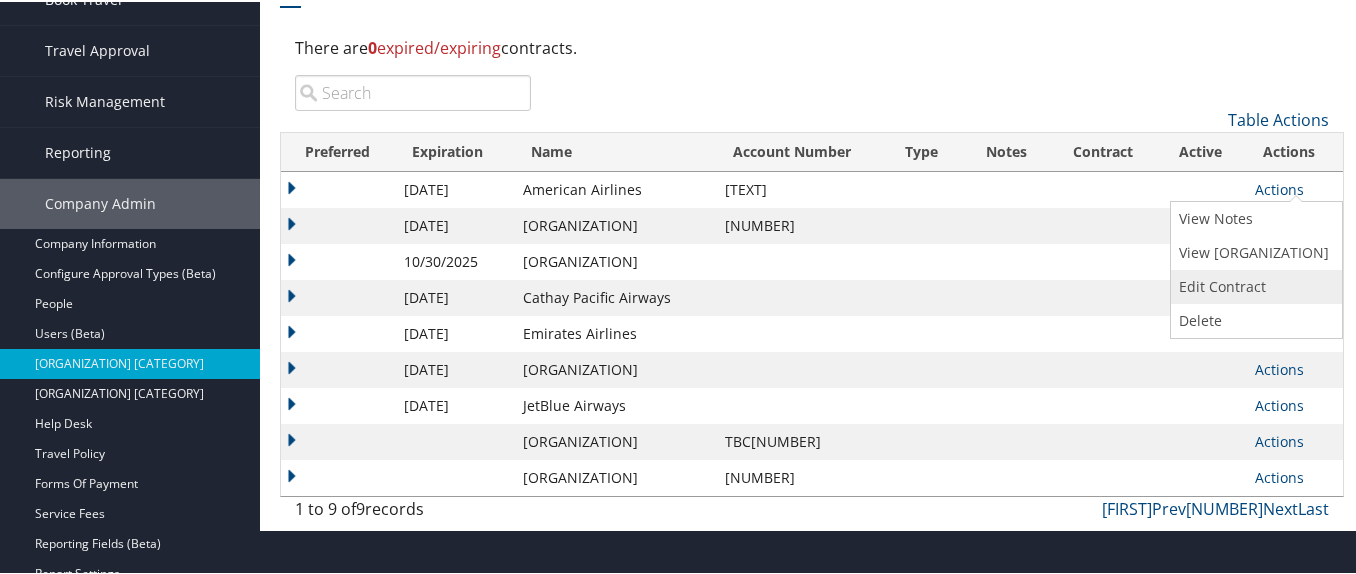 click on "Edit Contract" at bounding box center [1254, 285] 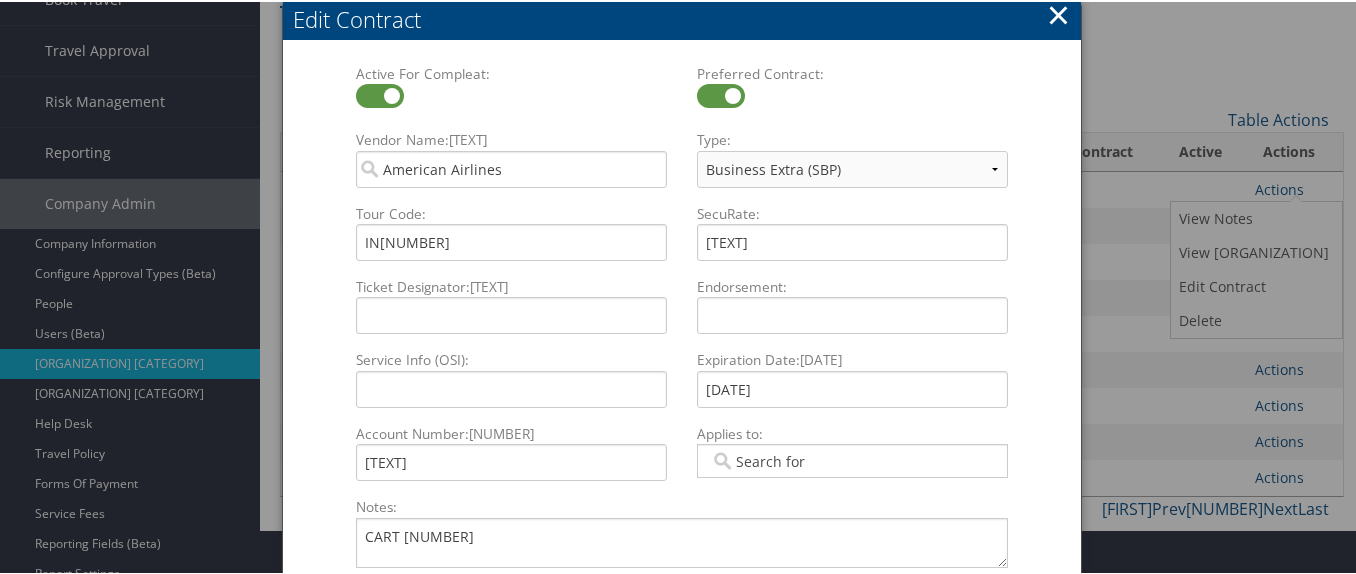 click on "×" at bounding box center (1058, 13) 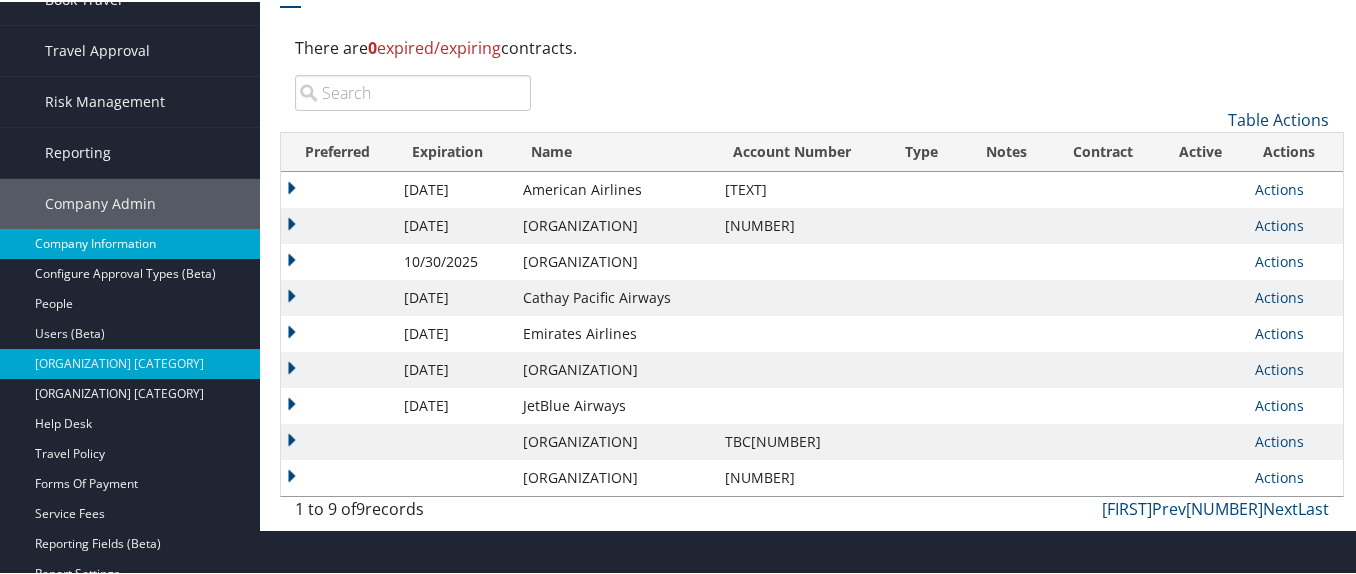 click on "Company Information" at bounding box center [130, 242] 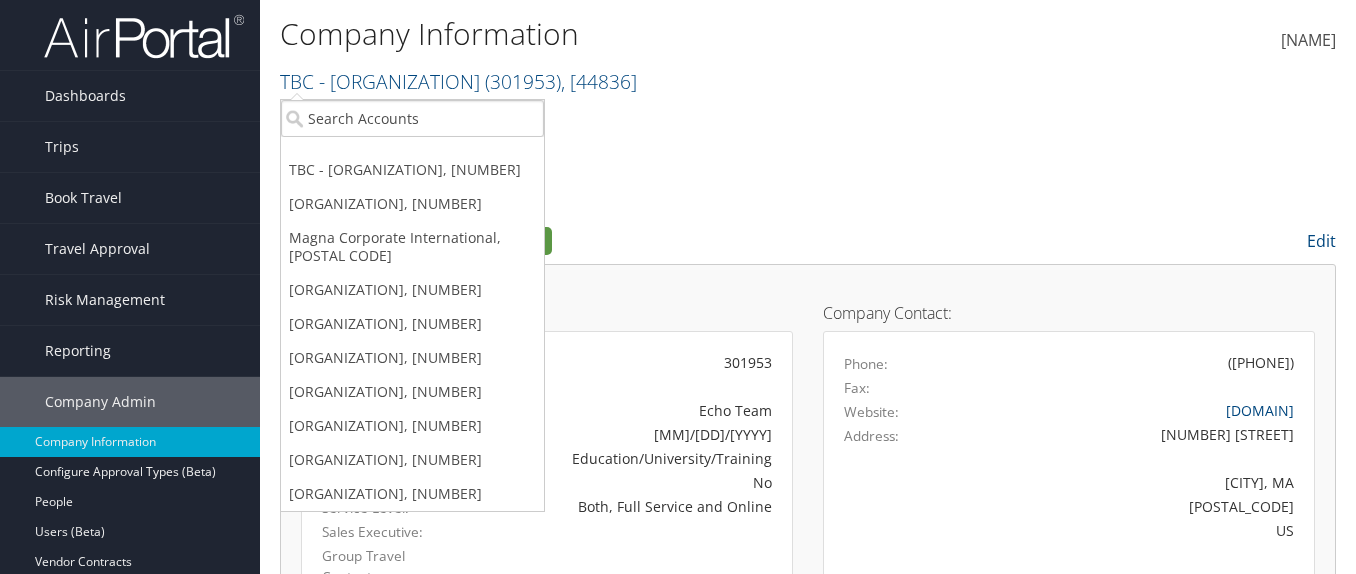 scroll, scrollTop: 0, scrollLeft: 0, axis: both 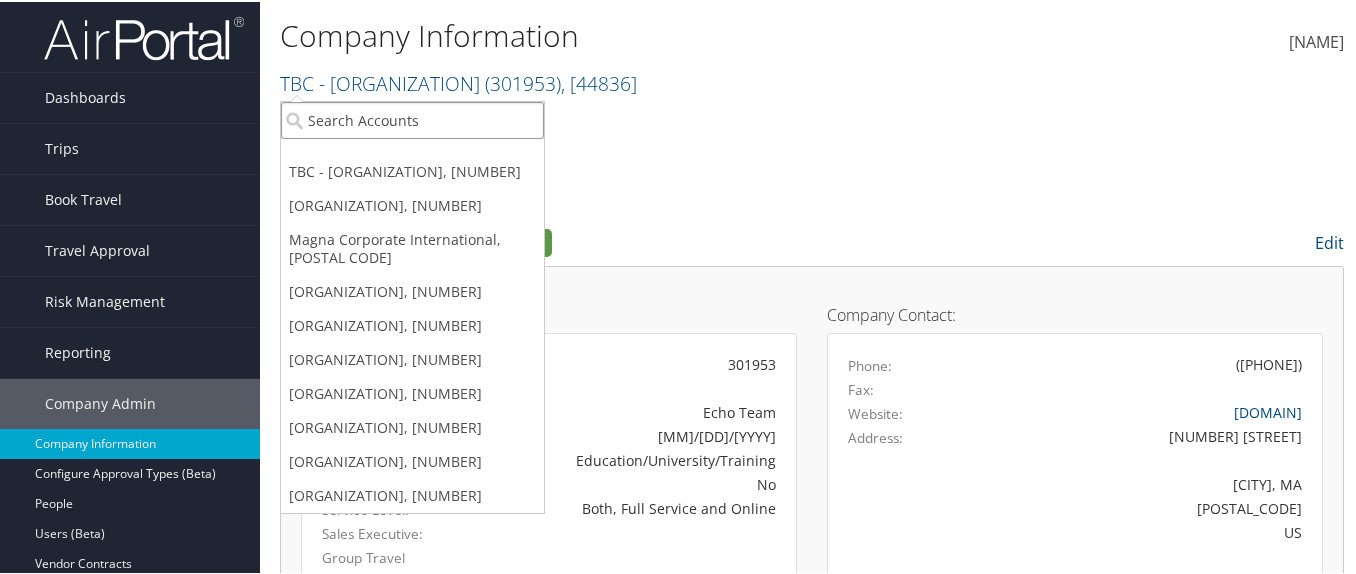 click at bounding box center (412, 118) 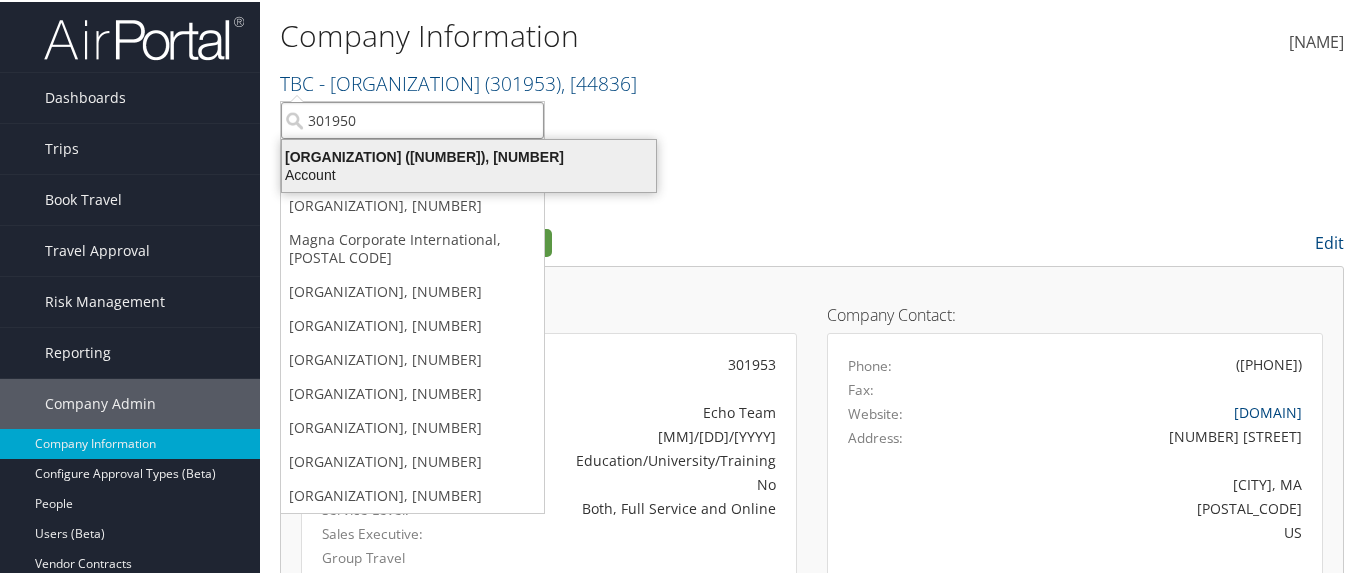 click on "CFD Research Corporation (301950), [44871]" at bounding box center [469, 155] 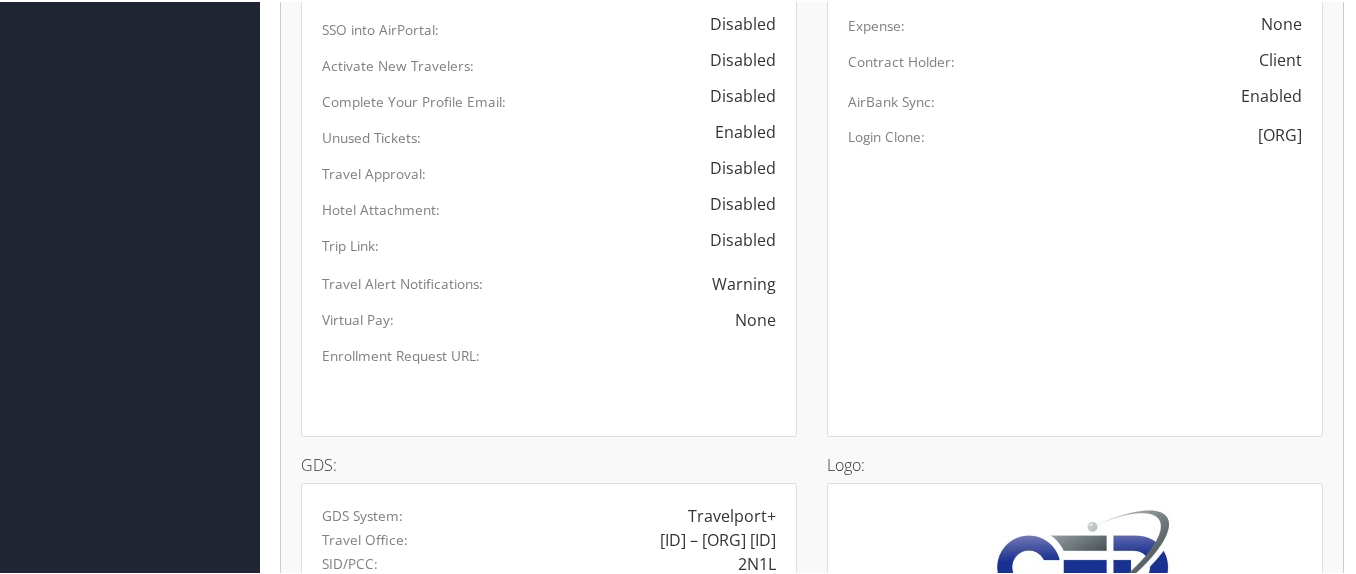 scroll, scrollTop: 1300, scrollLeft: 0, axis: vertical 